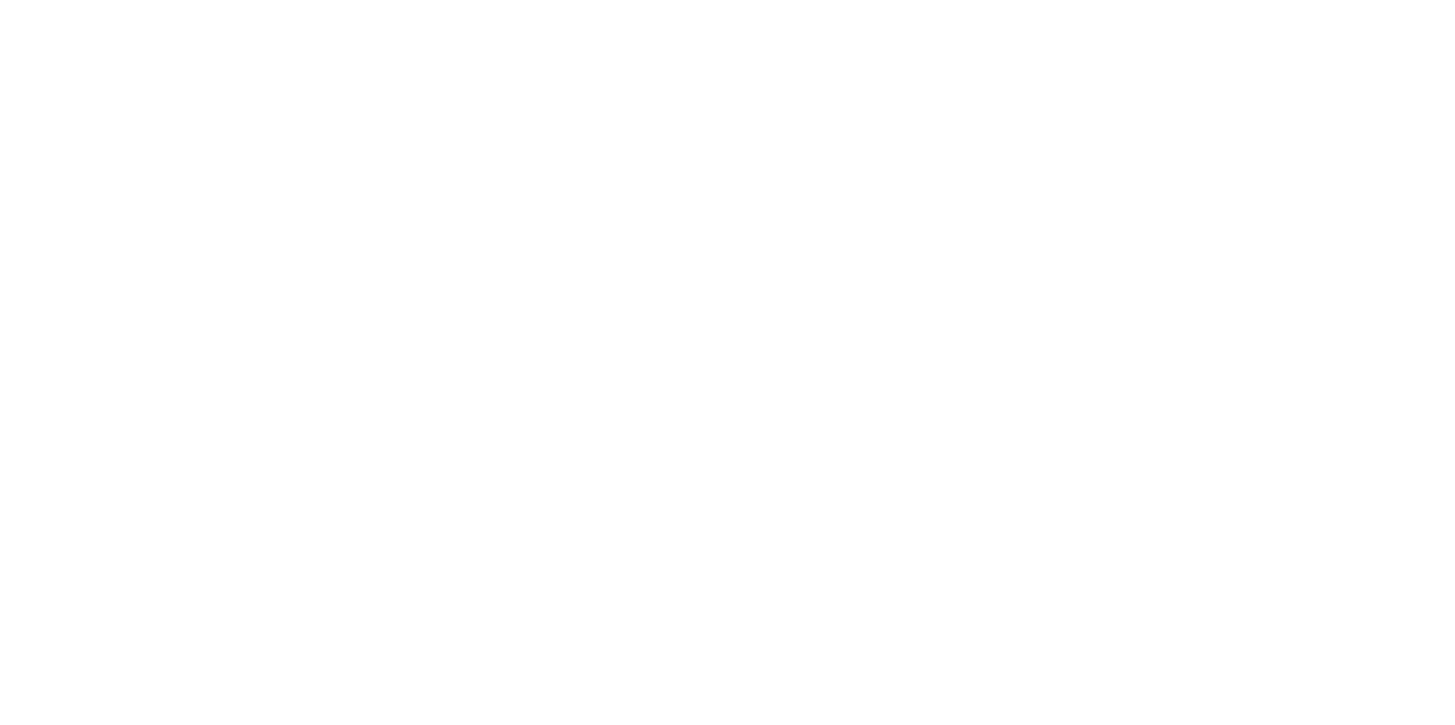 scroll, scrollTop: 0, scrollLeft: 0, axis: both 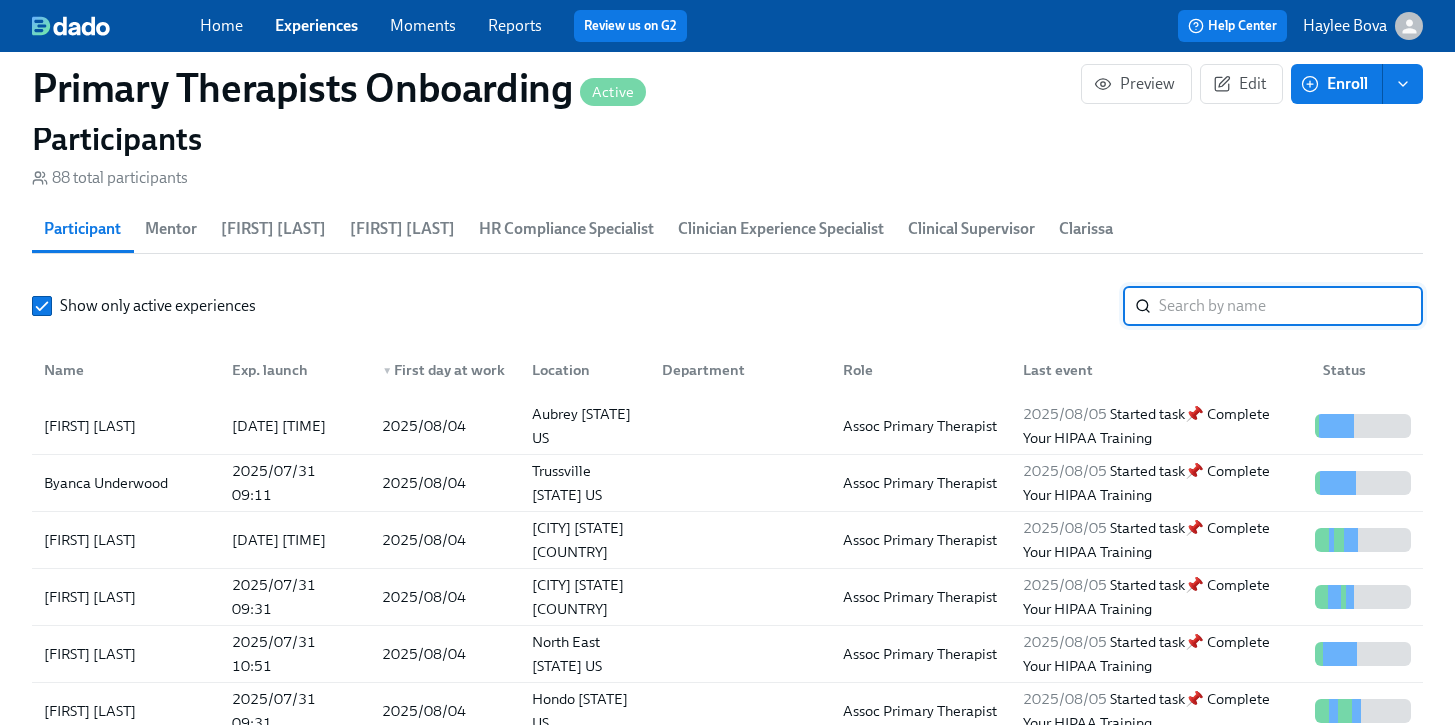click at bounding box center [1291, 306] 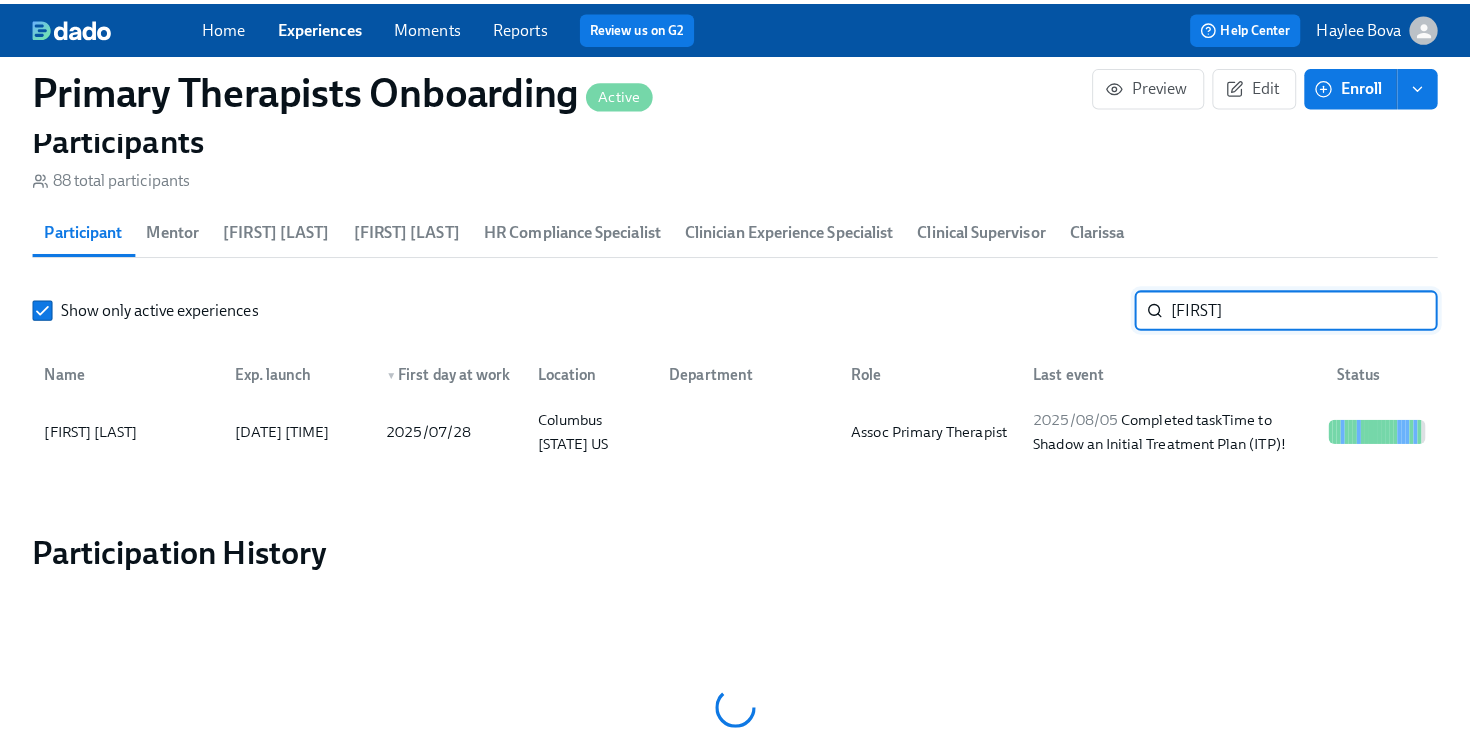 scroll, scrollTop: 2081, scrollLeft: 0, axis: vertical 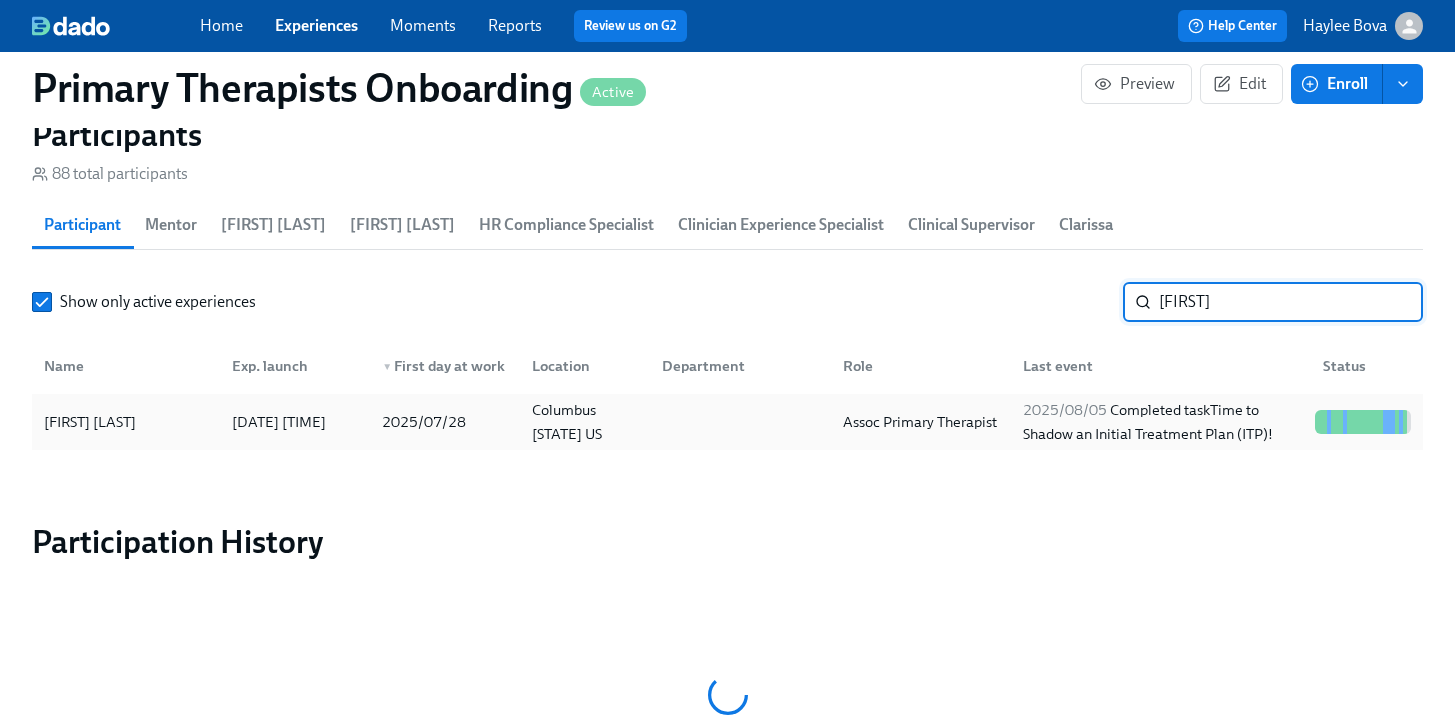 click on "[FIRST] [LAST]" at bounding box center (90, 422) 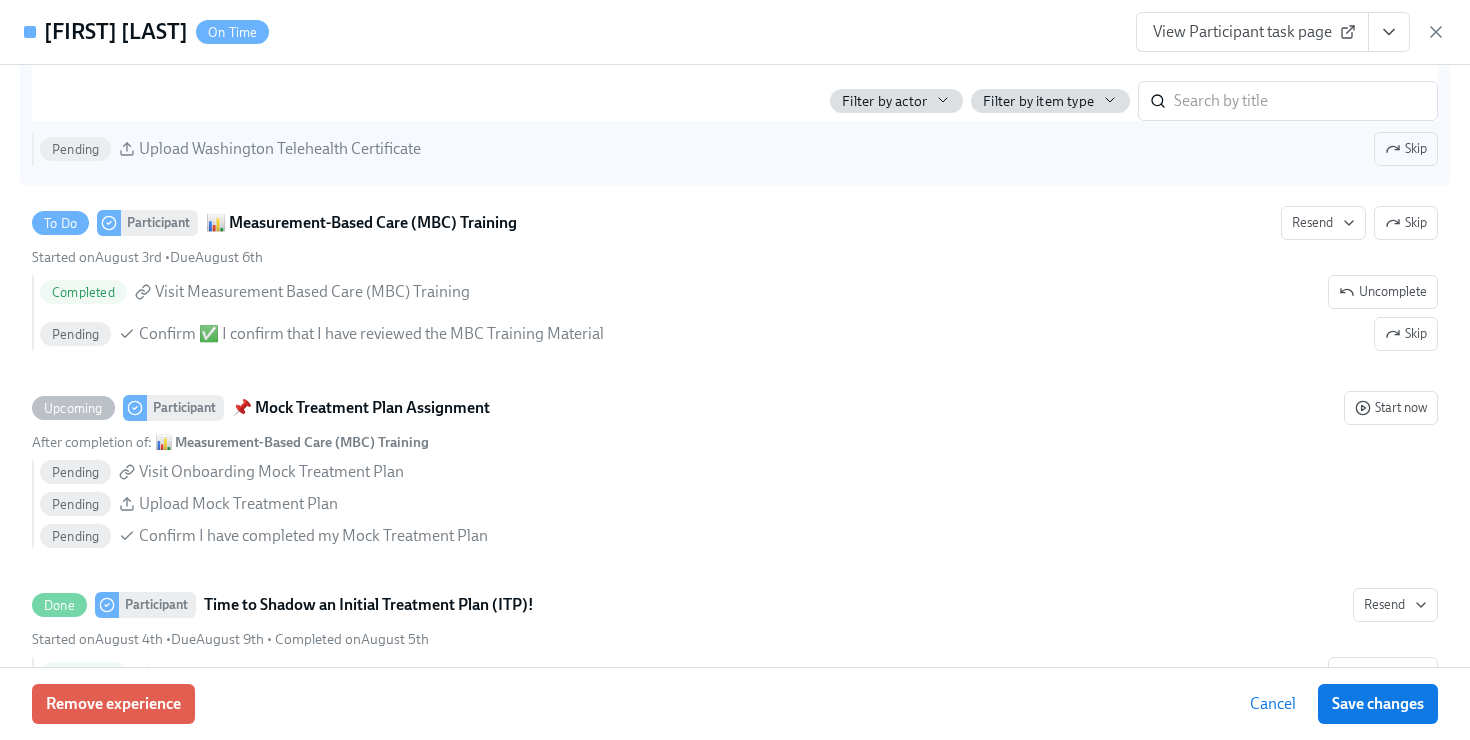 scroll, scrollTop: 5140, scrollLeft: 0, axis: vertical 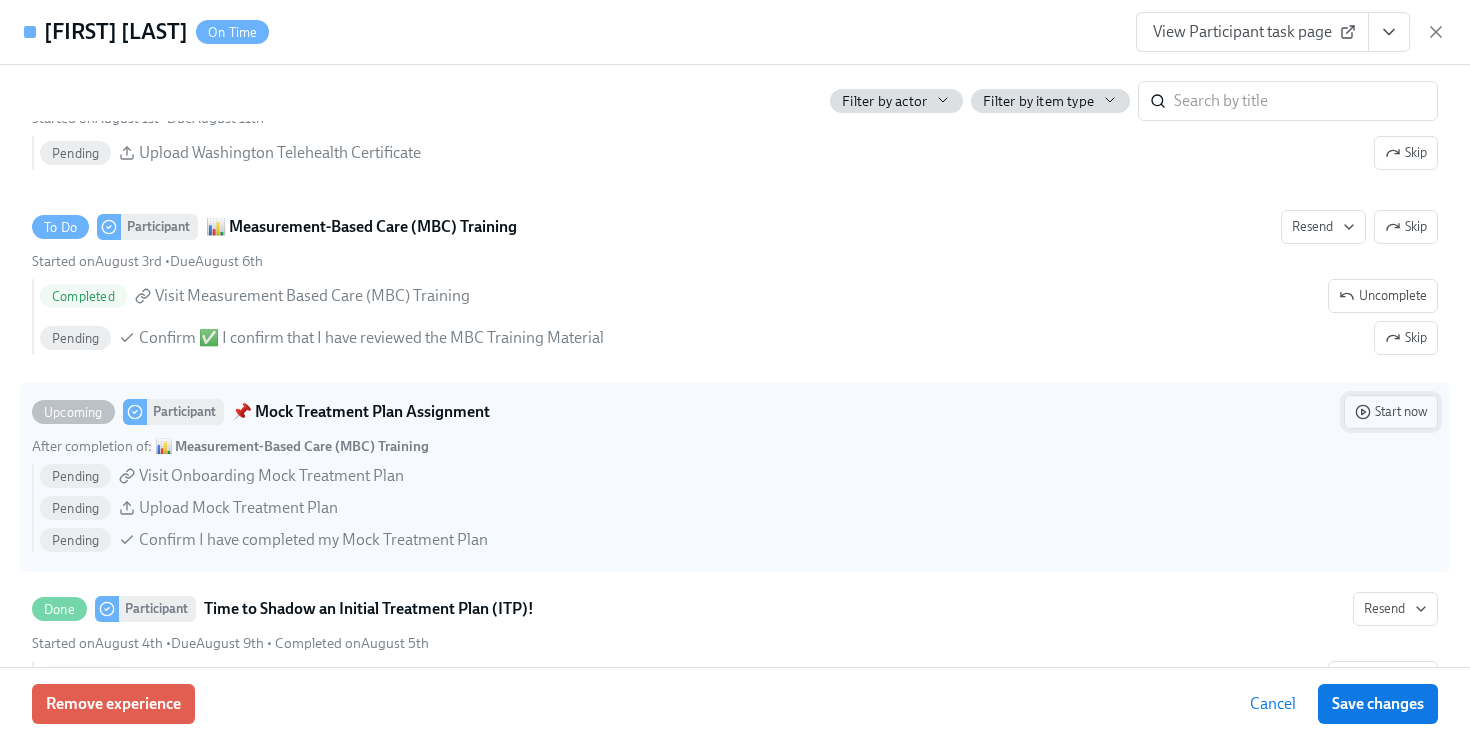 click on "Start now" at bounding box center (1391, 412) 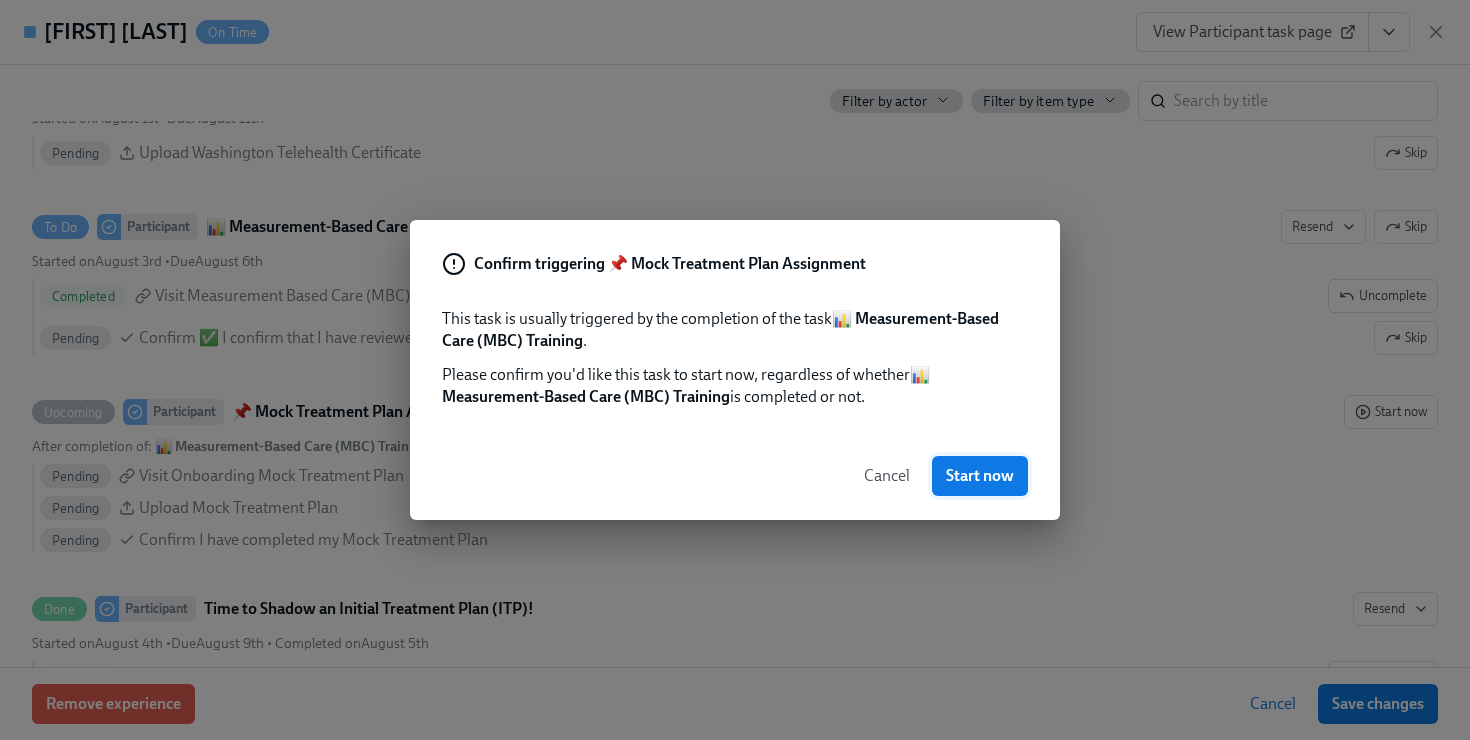 click on "Start now" at bounding box center (980, 476) 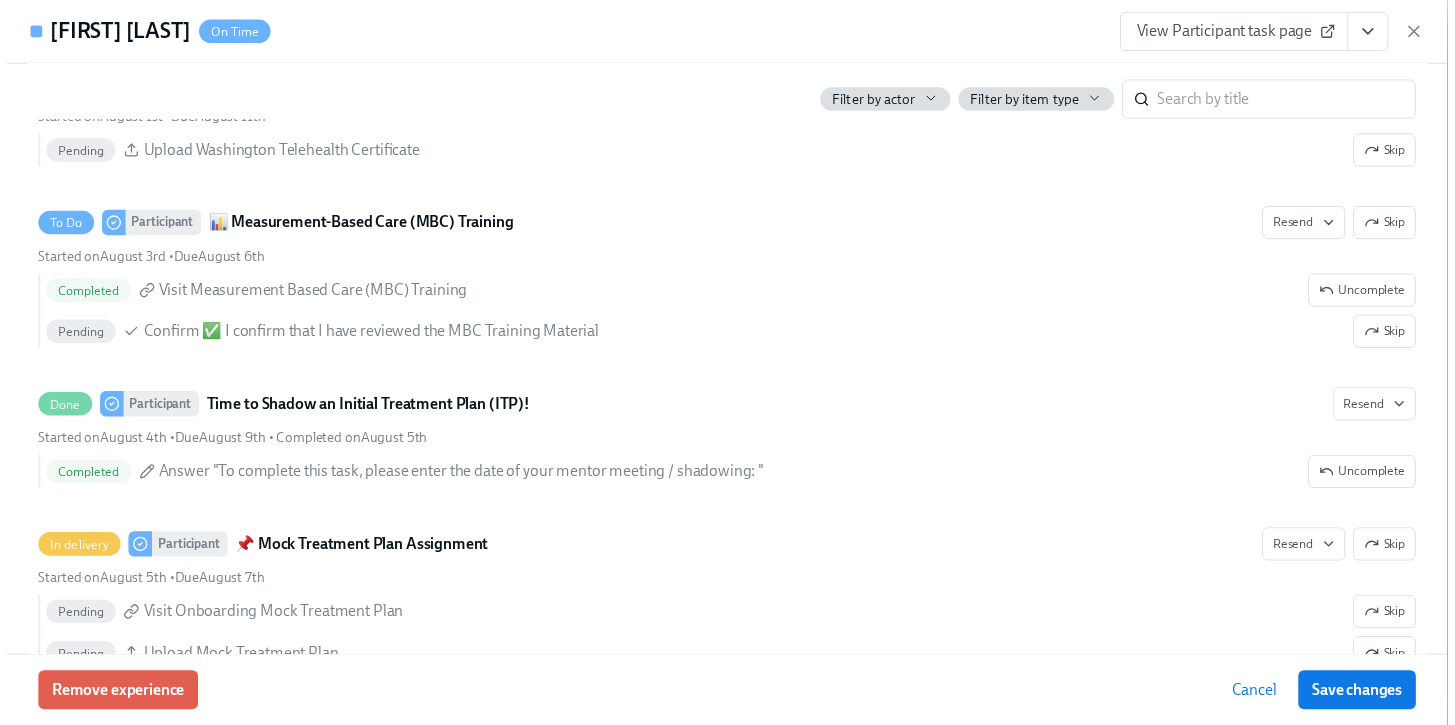 scroll, scrollTop: 0, scrollLeft: 24189, axis: horizontal 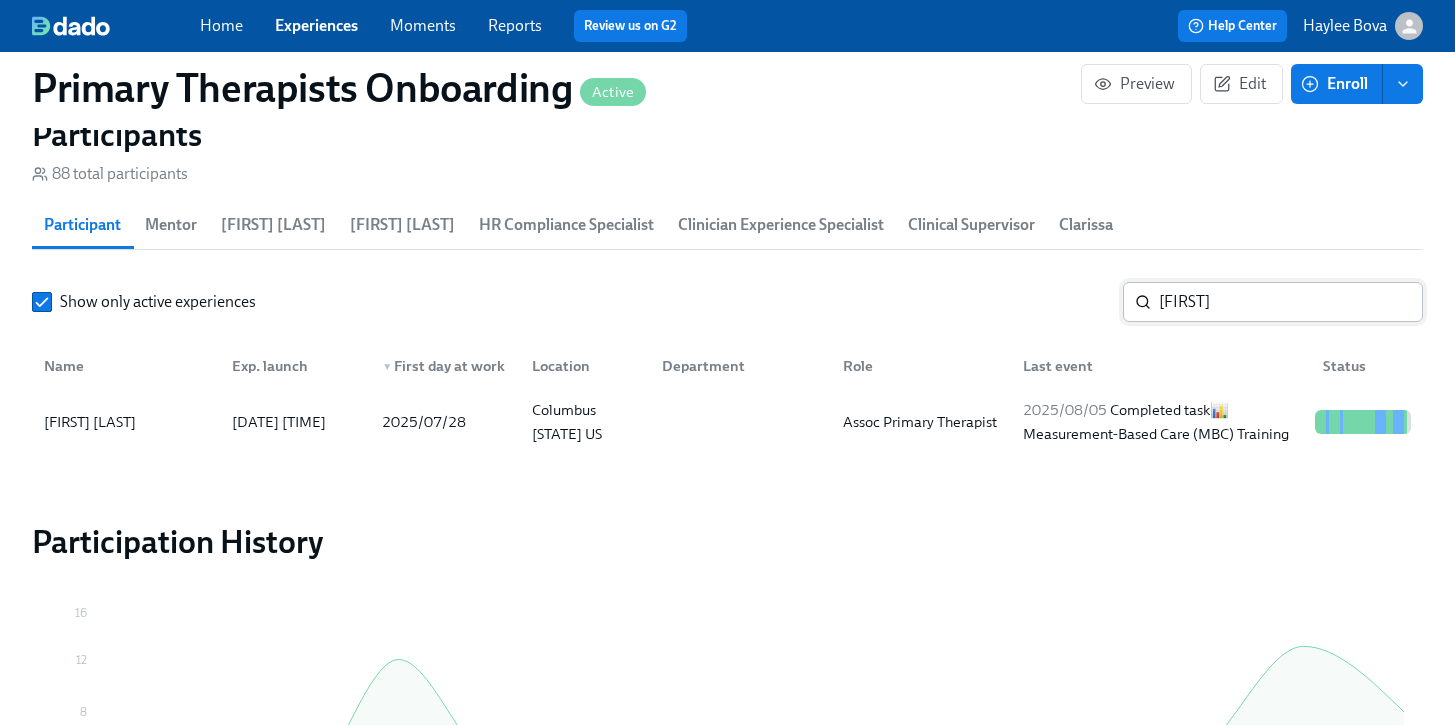 click on "[FIRST]" at bounding box center [1291, 302] 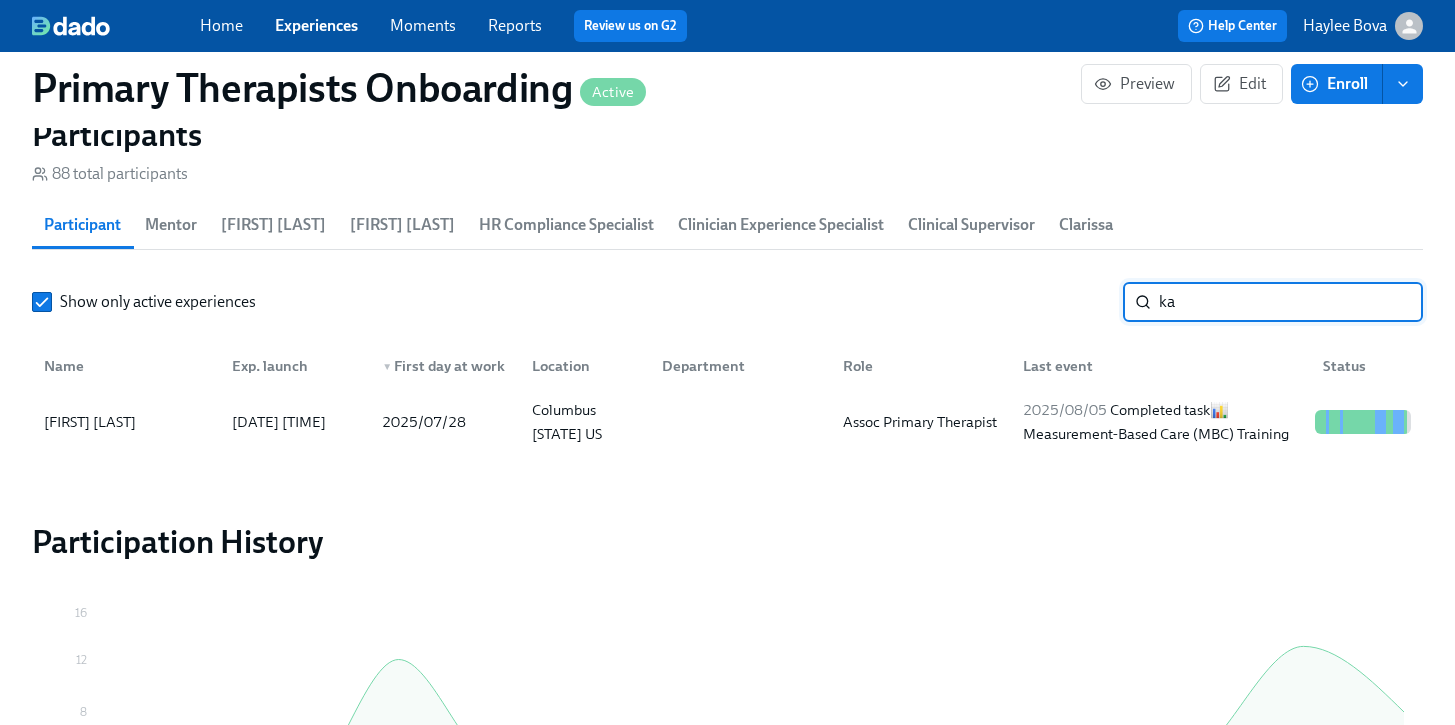 type on "k" 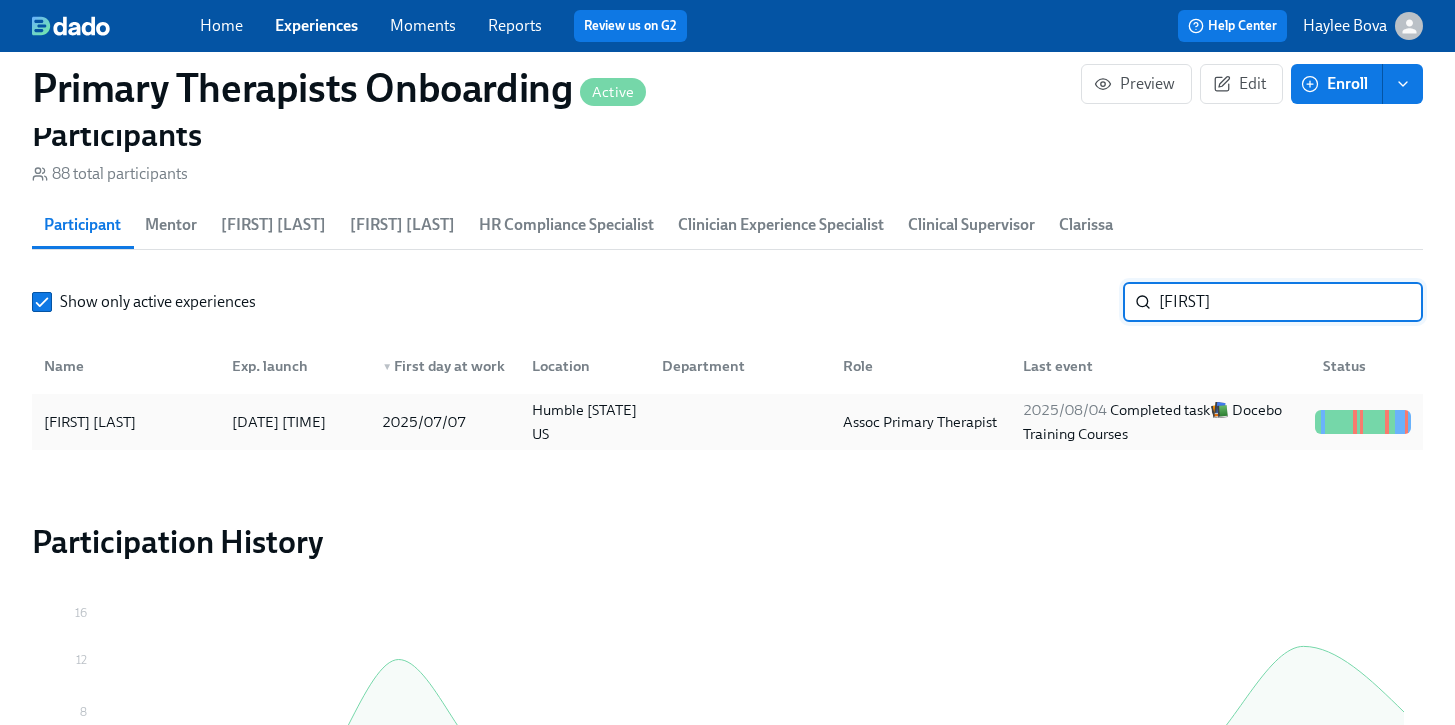 click on "[FIRST] [LAST]" at bounding box center [90, 422] 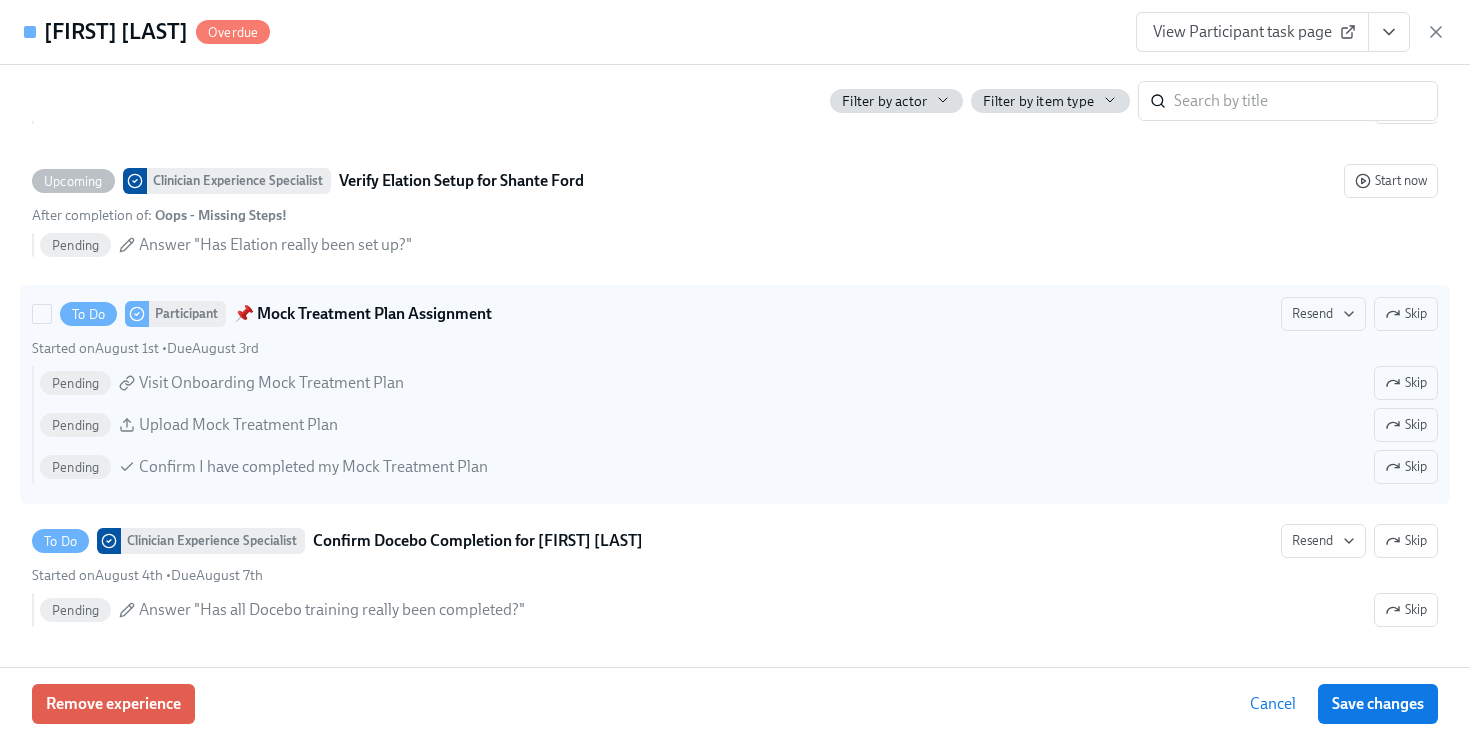 scroll, scrollTop: 5655, scrollLeft: 0, axis: vertical 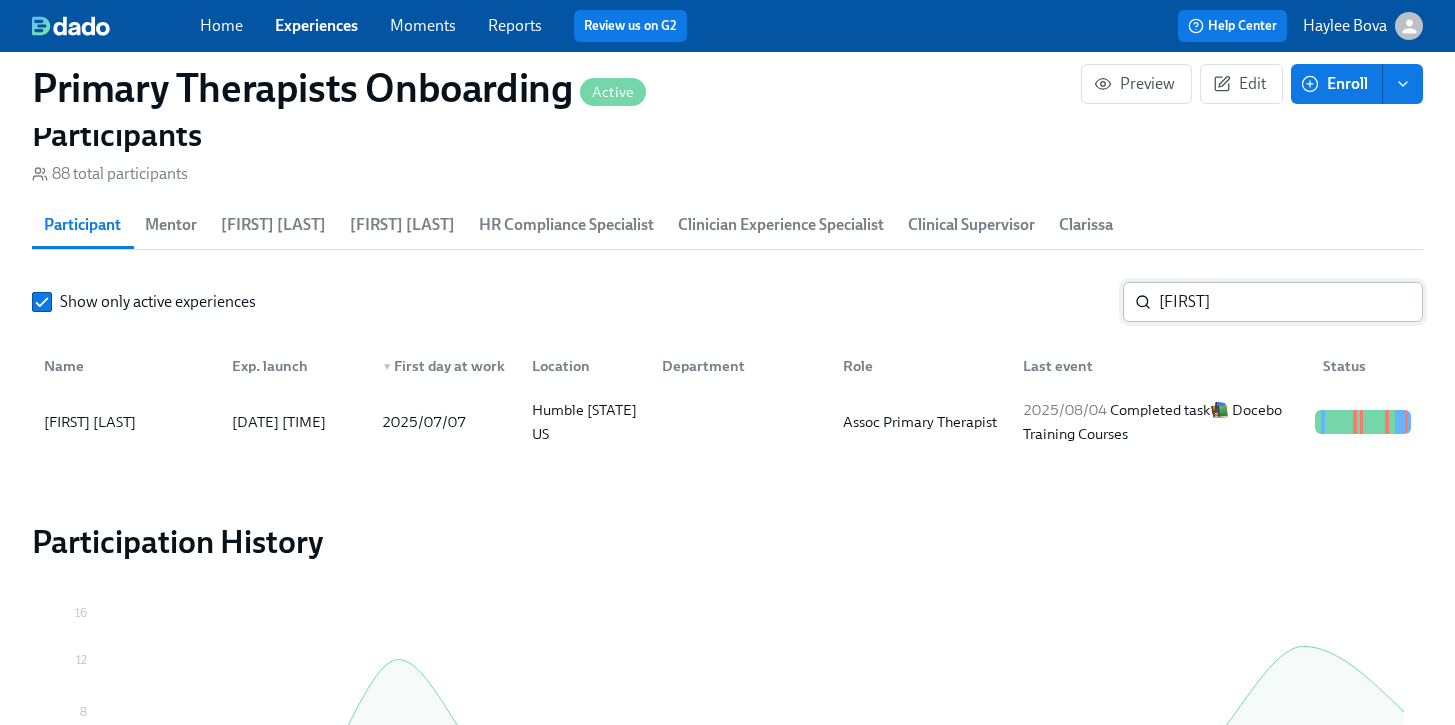 click on "[FIRST]" at bounding box center [1291, 302] 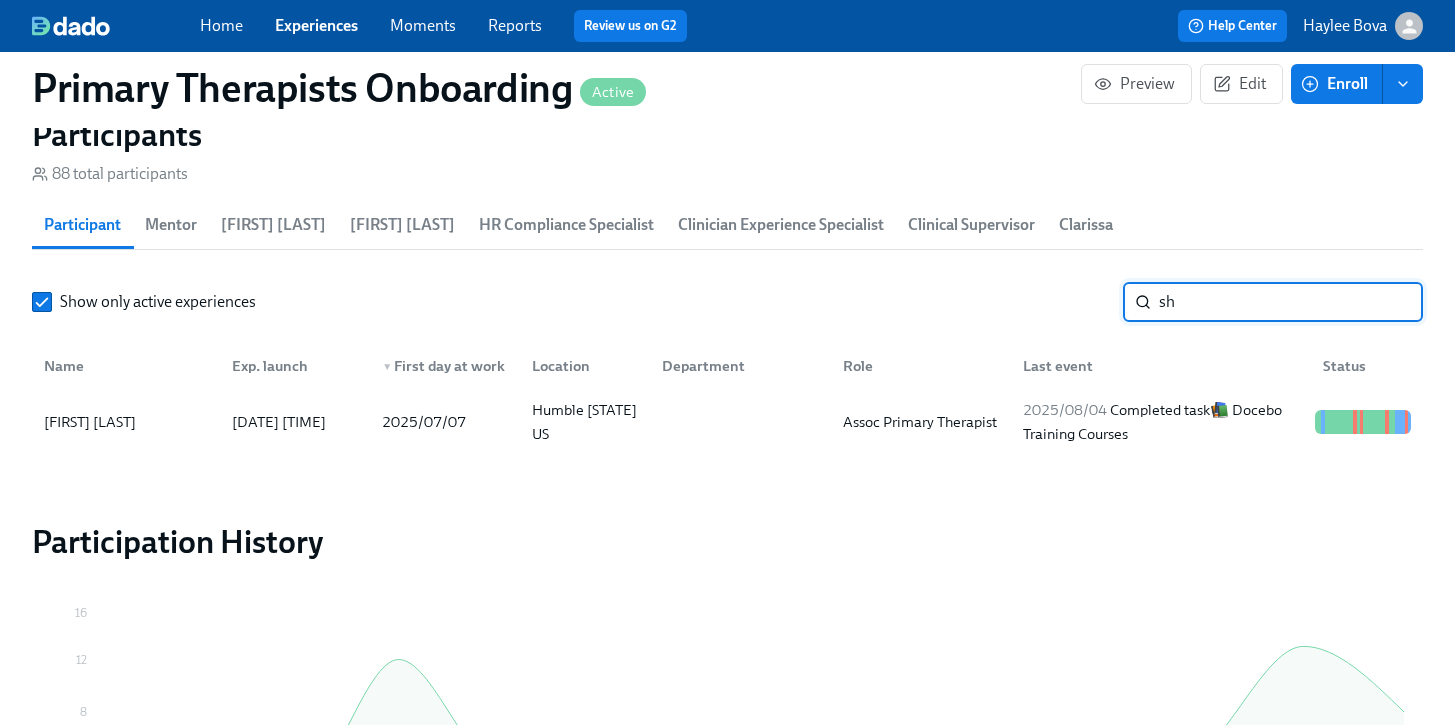 type on "s" 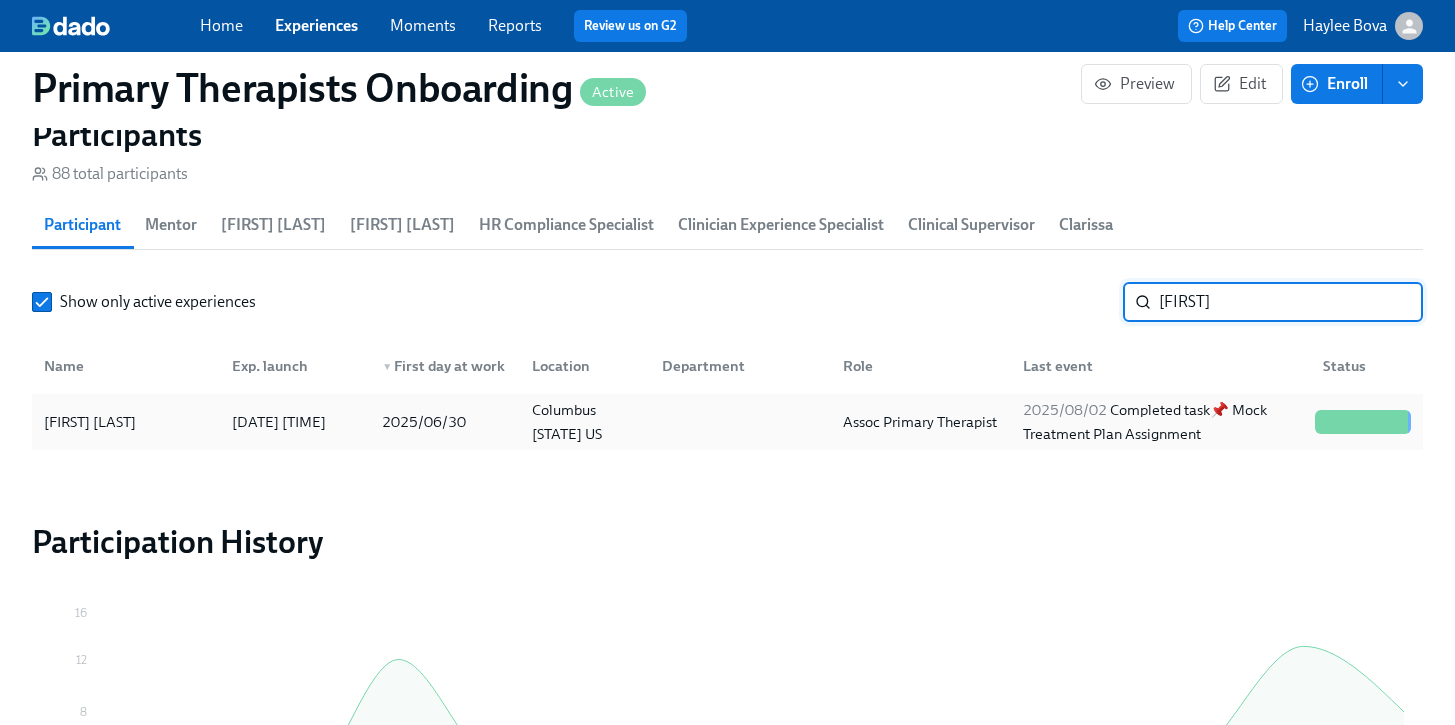 click on "[FIRST] [LAST]" at bounding box center (90, 422) 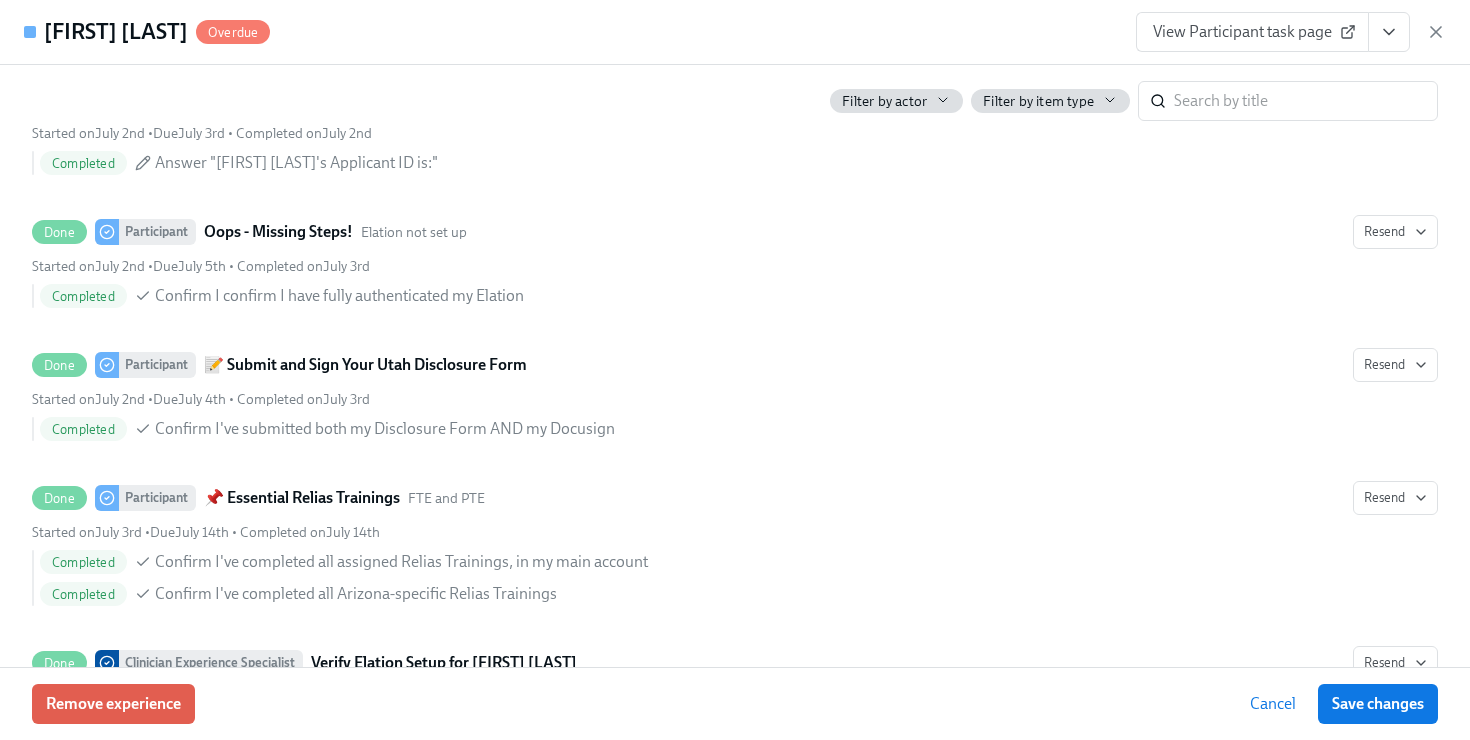 scroll, scrollTop: 5663, scrollLeft: 0, axis: vertical 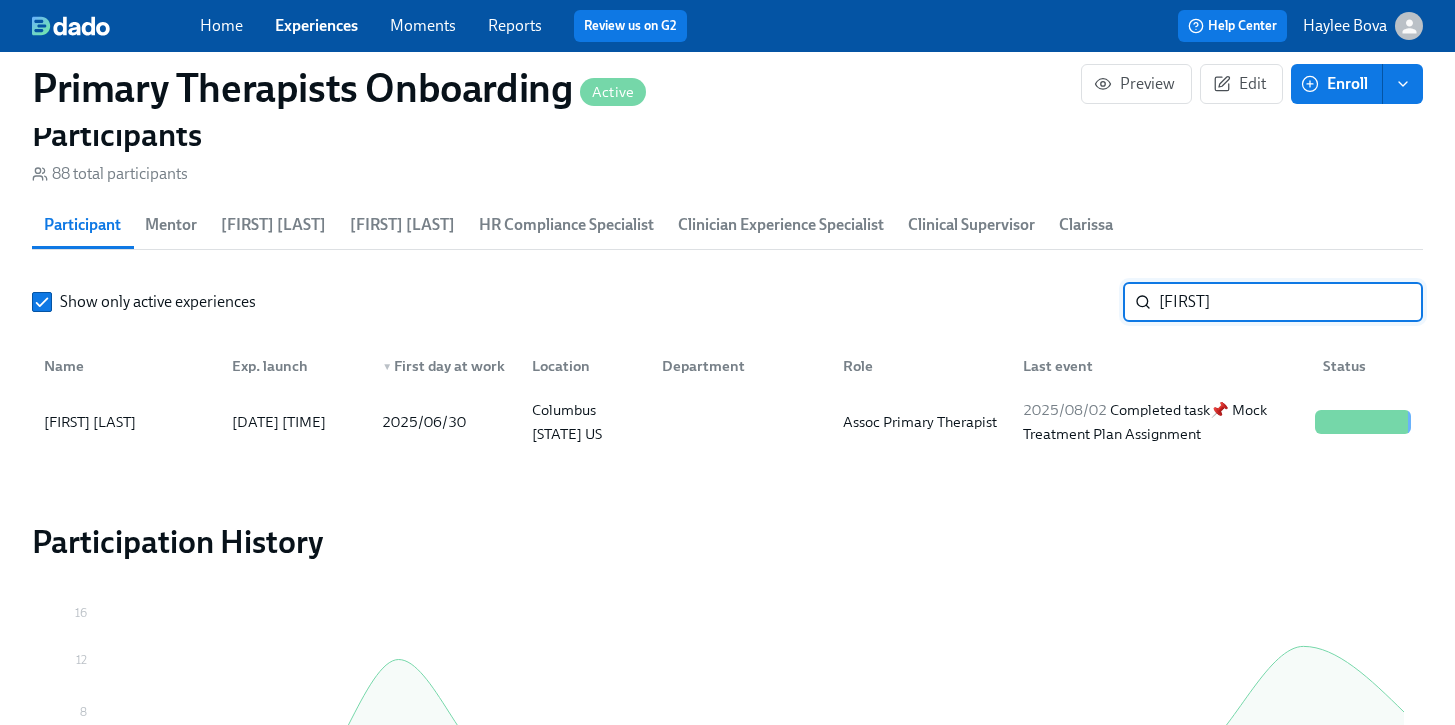 click on "[FIRST]" at bounding box center (1291, 302) 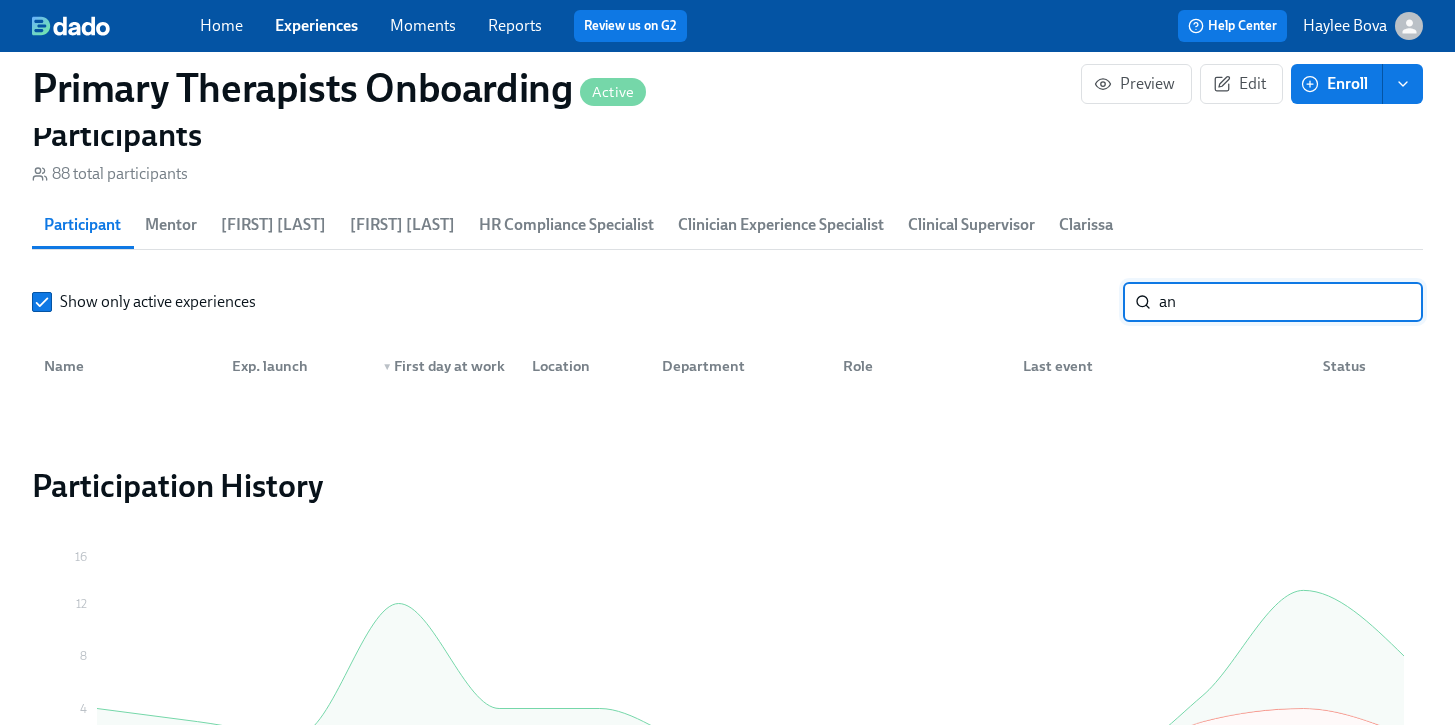 type on "a" 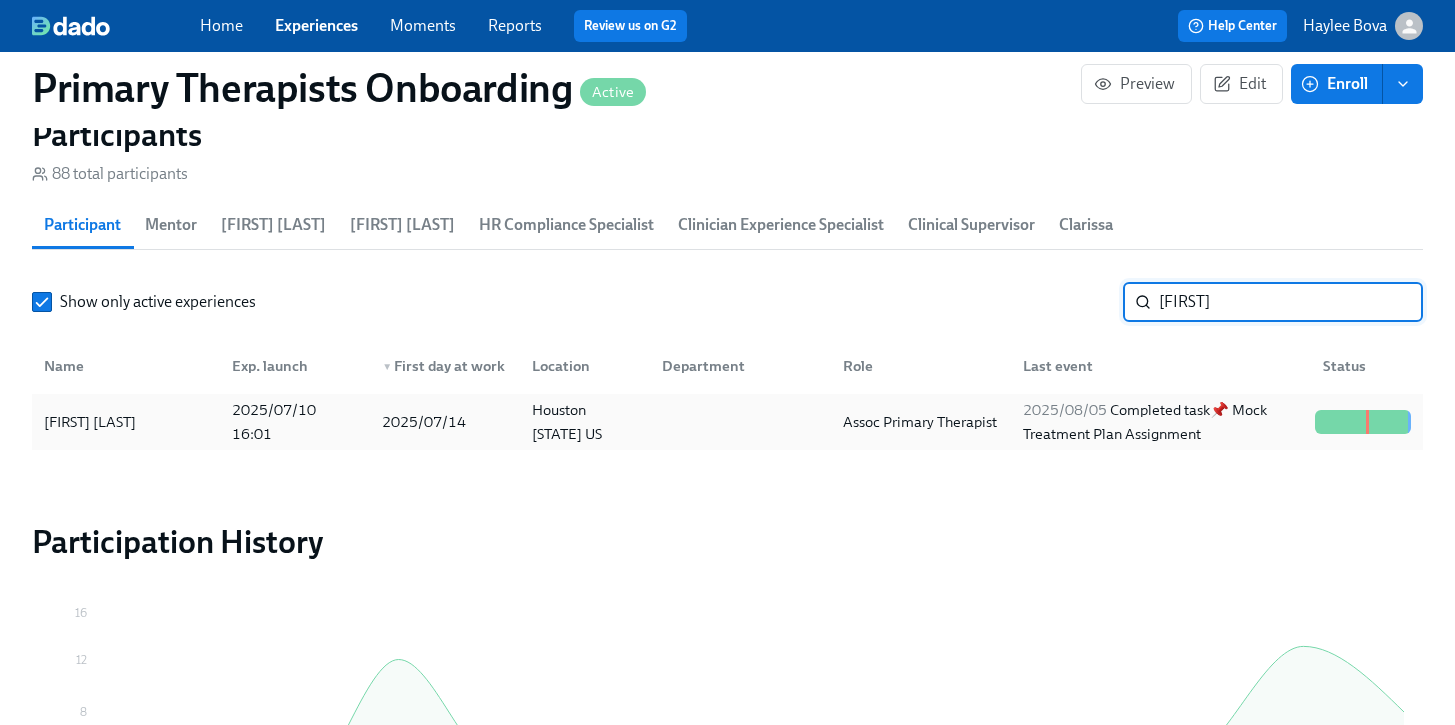 type on "[FIRST]" 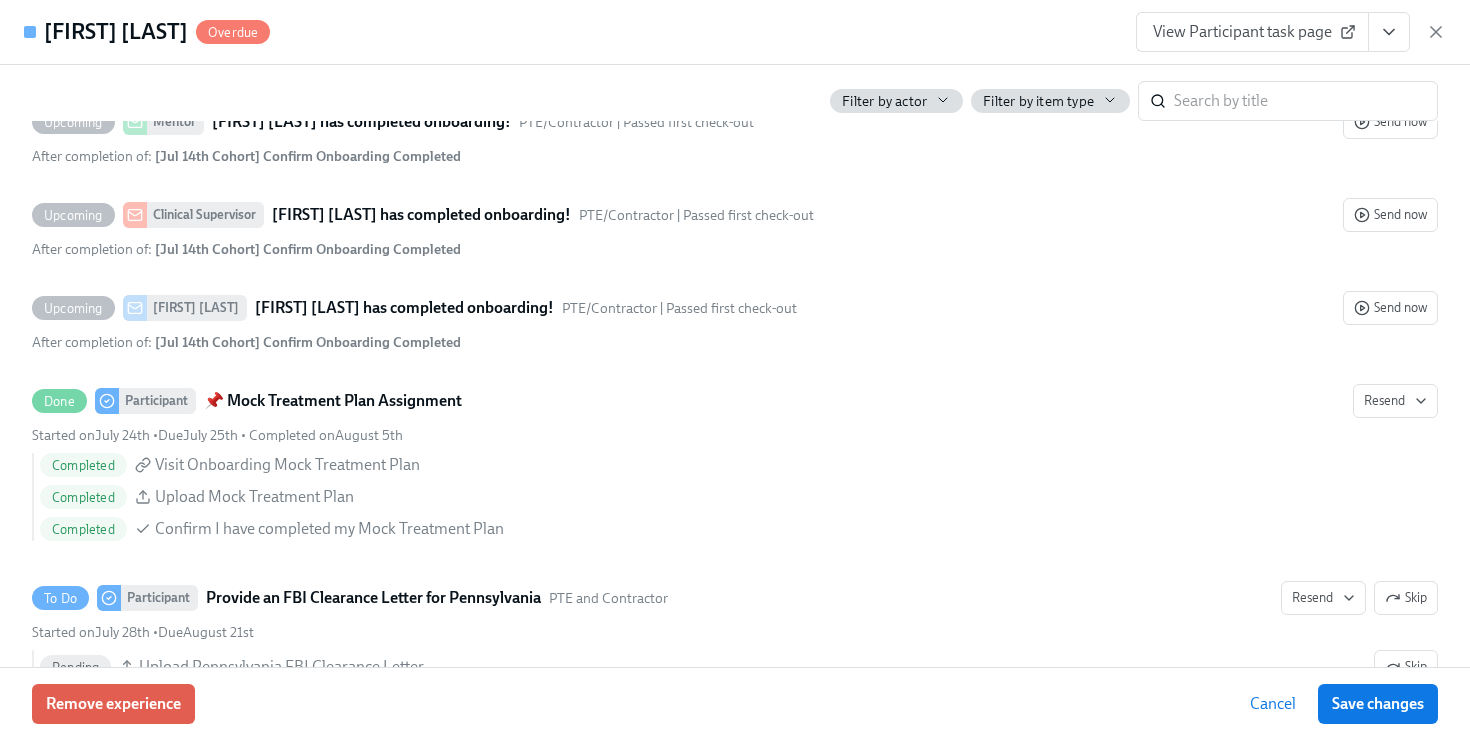 scroll, scrollTop: 5663, scrollLeft: 0, axis: vertical 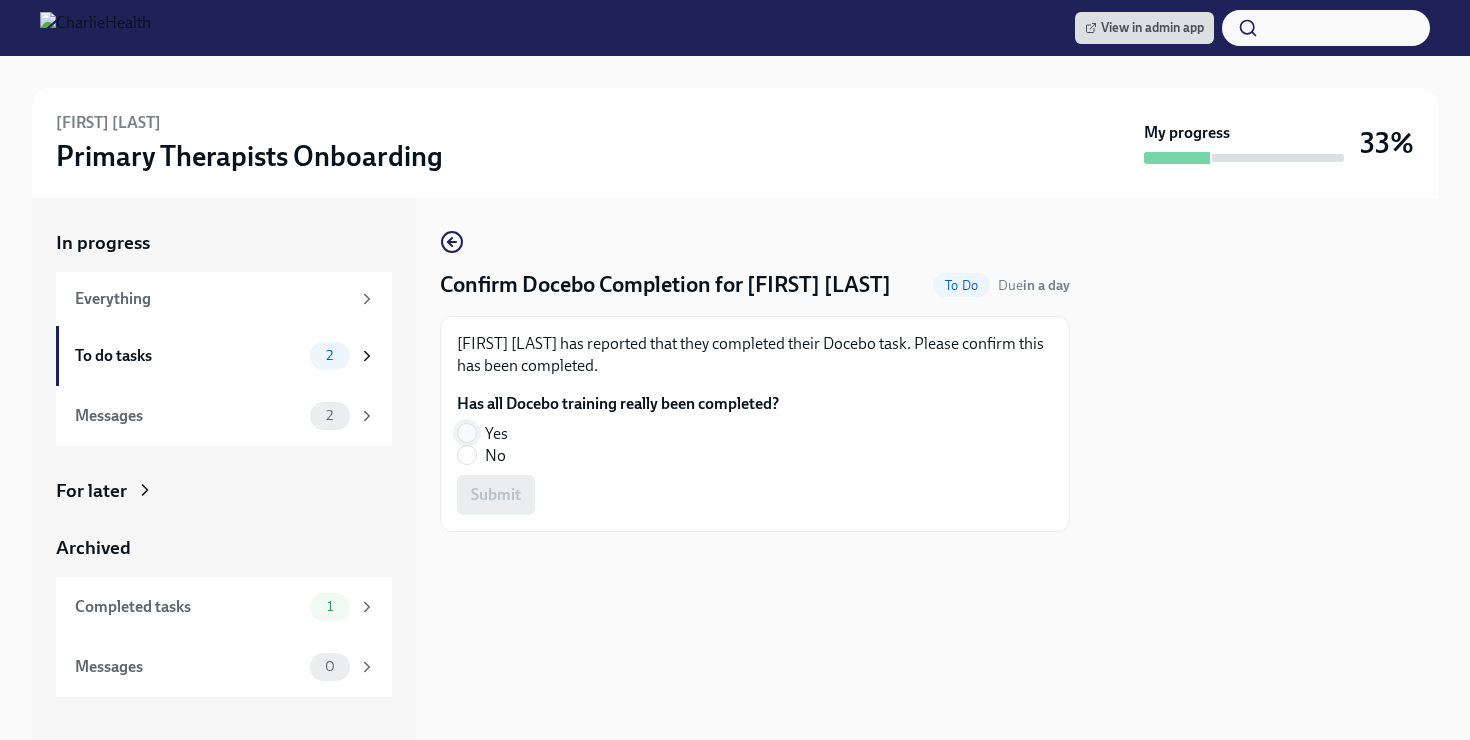 click on "Yes" at bounding box center [467, 433] 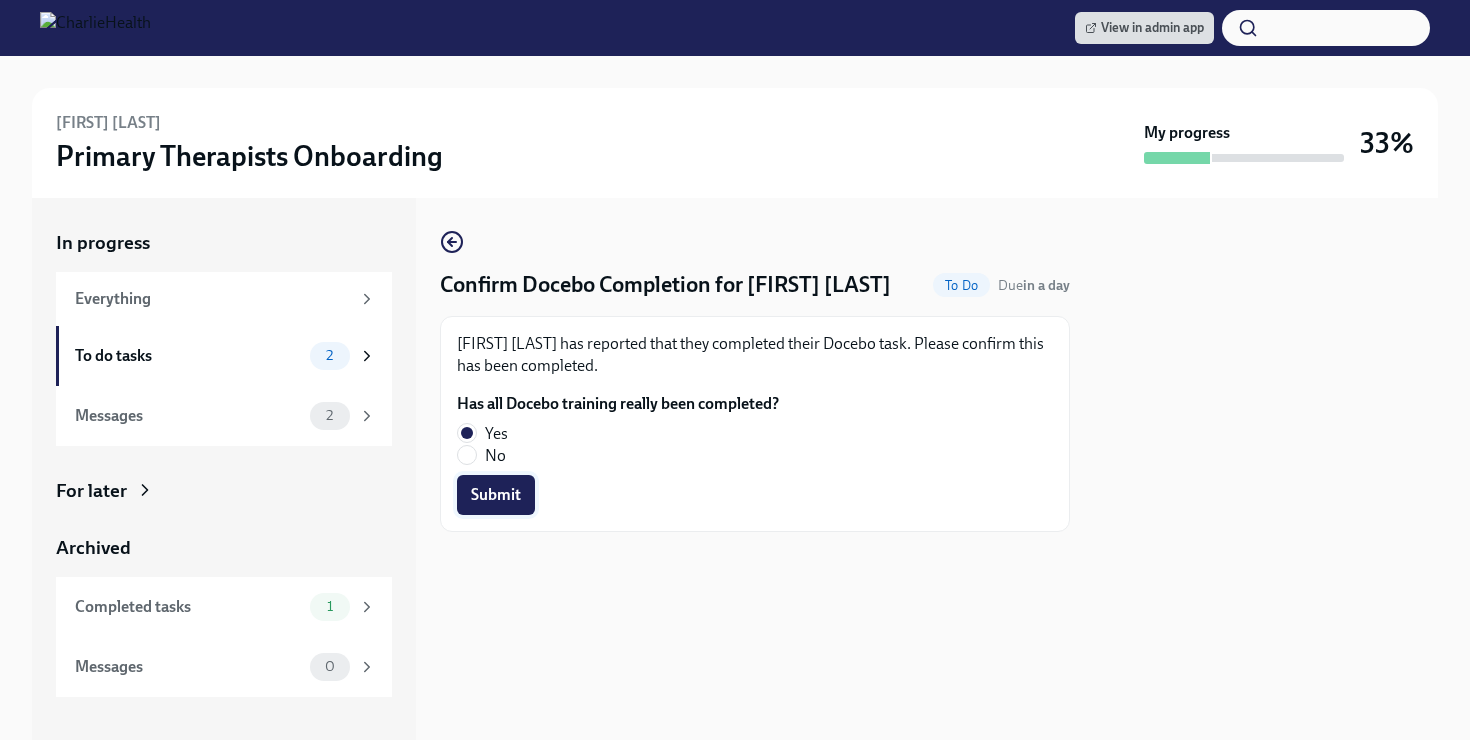 click on "Submit" at bounding box center (496, 495) 